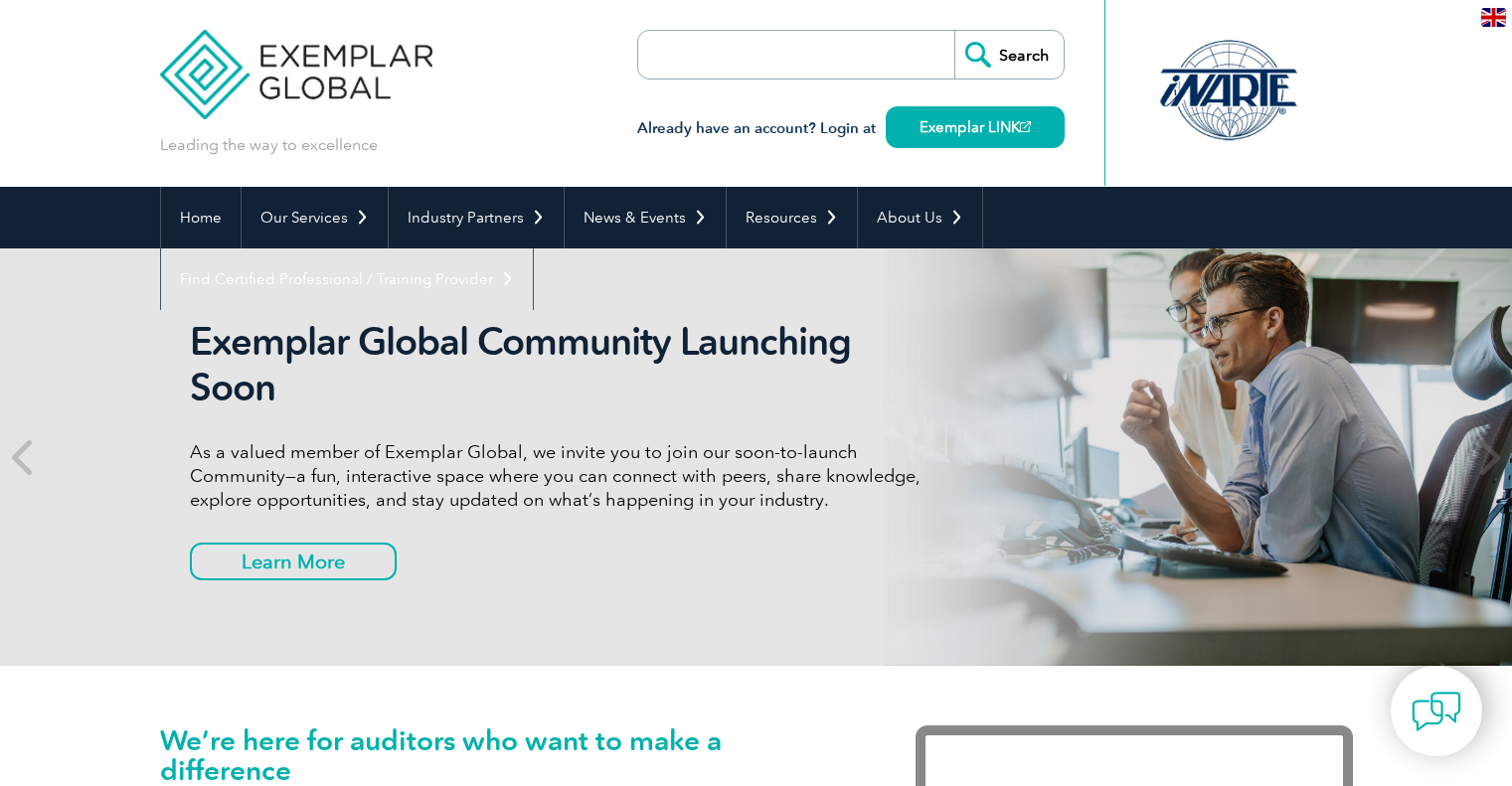 scroll, scrollTop: 0, scrollLeft: 0, axis: both 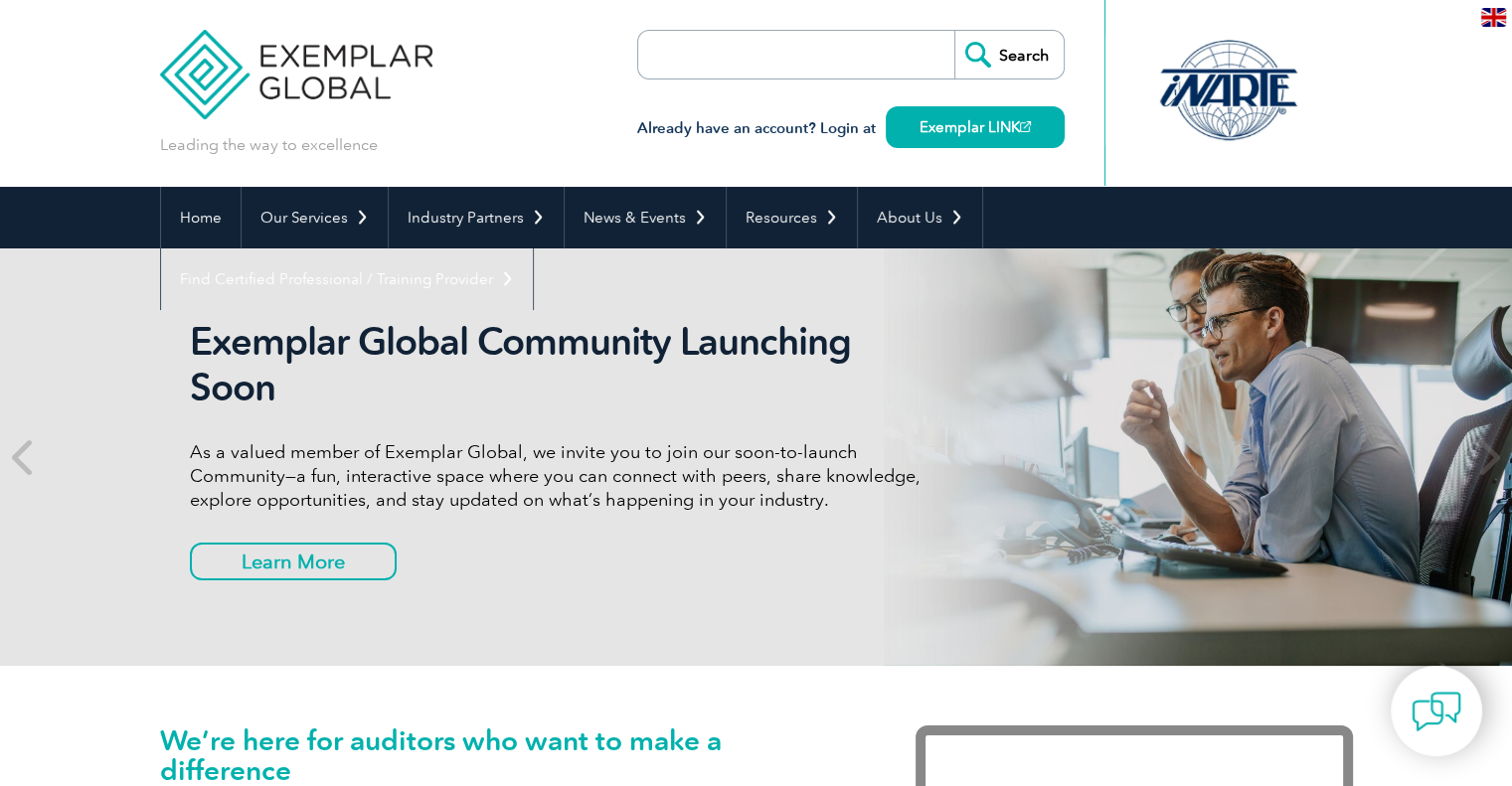 click at bounding box center [753, 55] 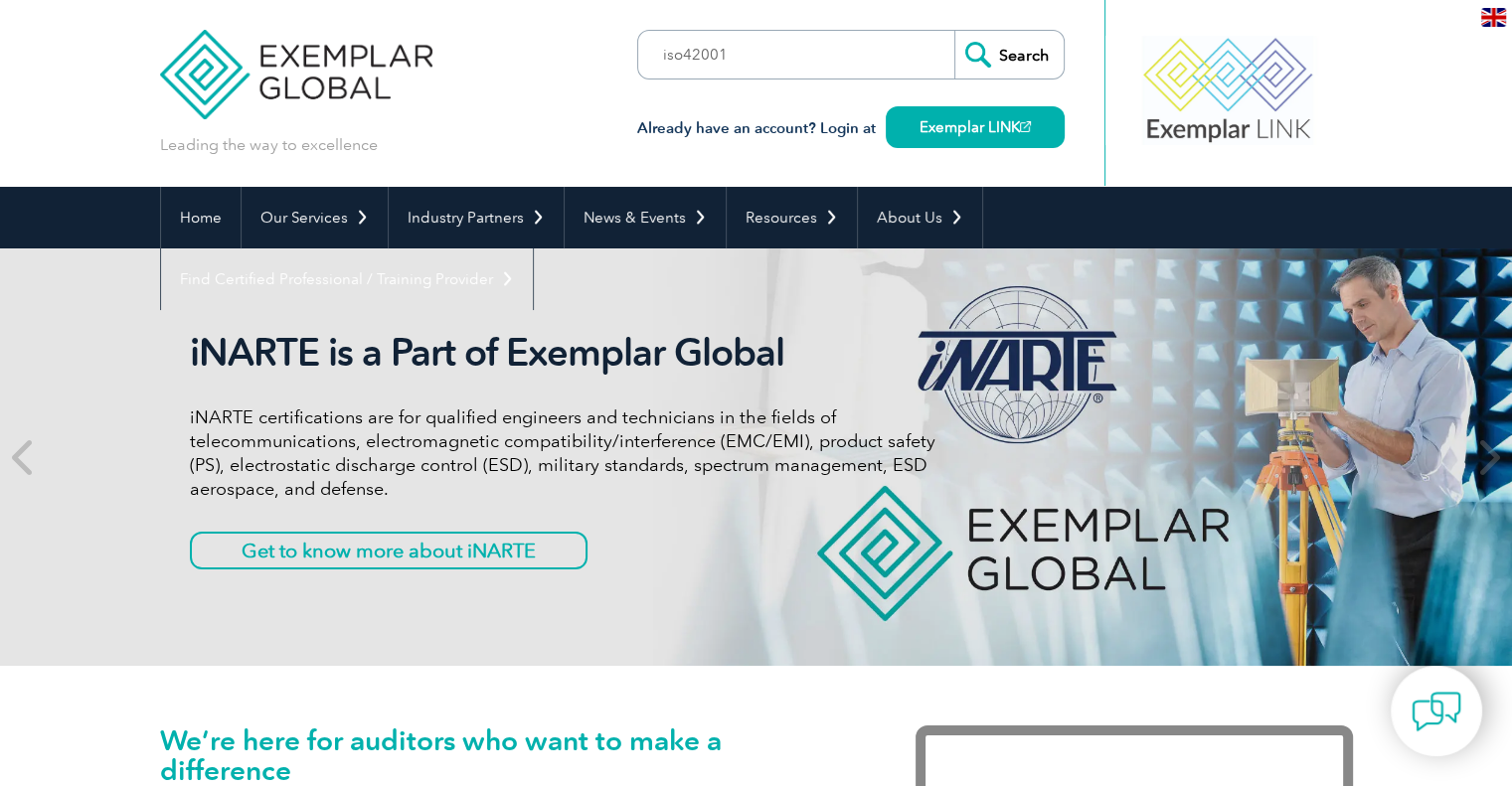 type on "iso42001" 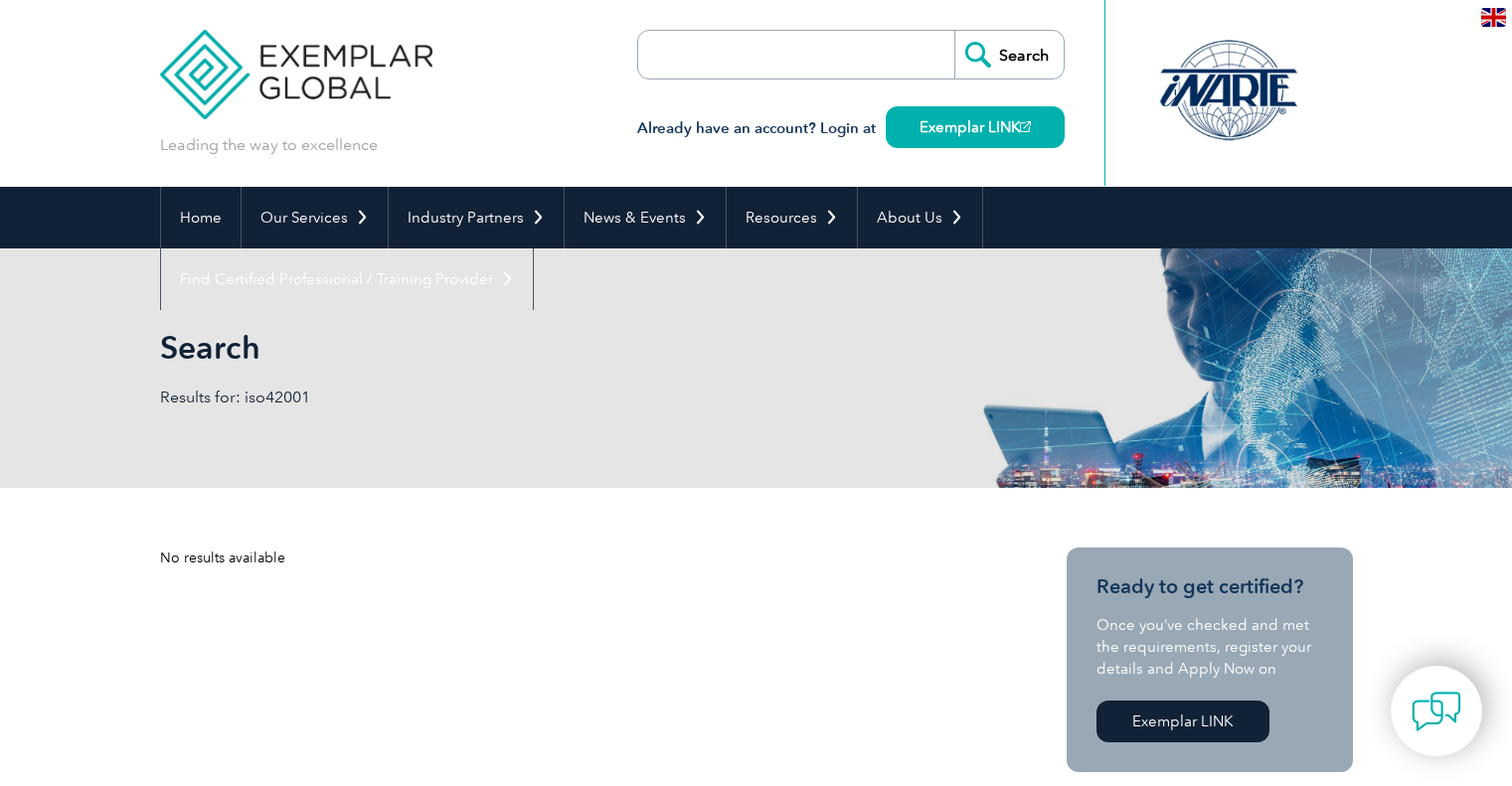 scroll, scrollTop: 0, scrollLeft: 0, axis: both 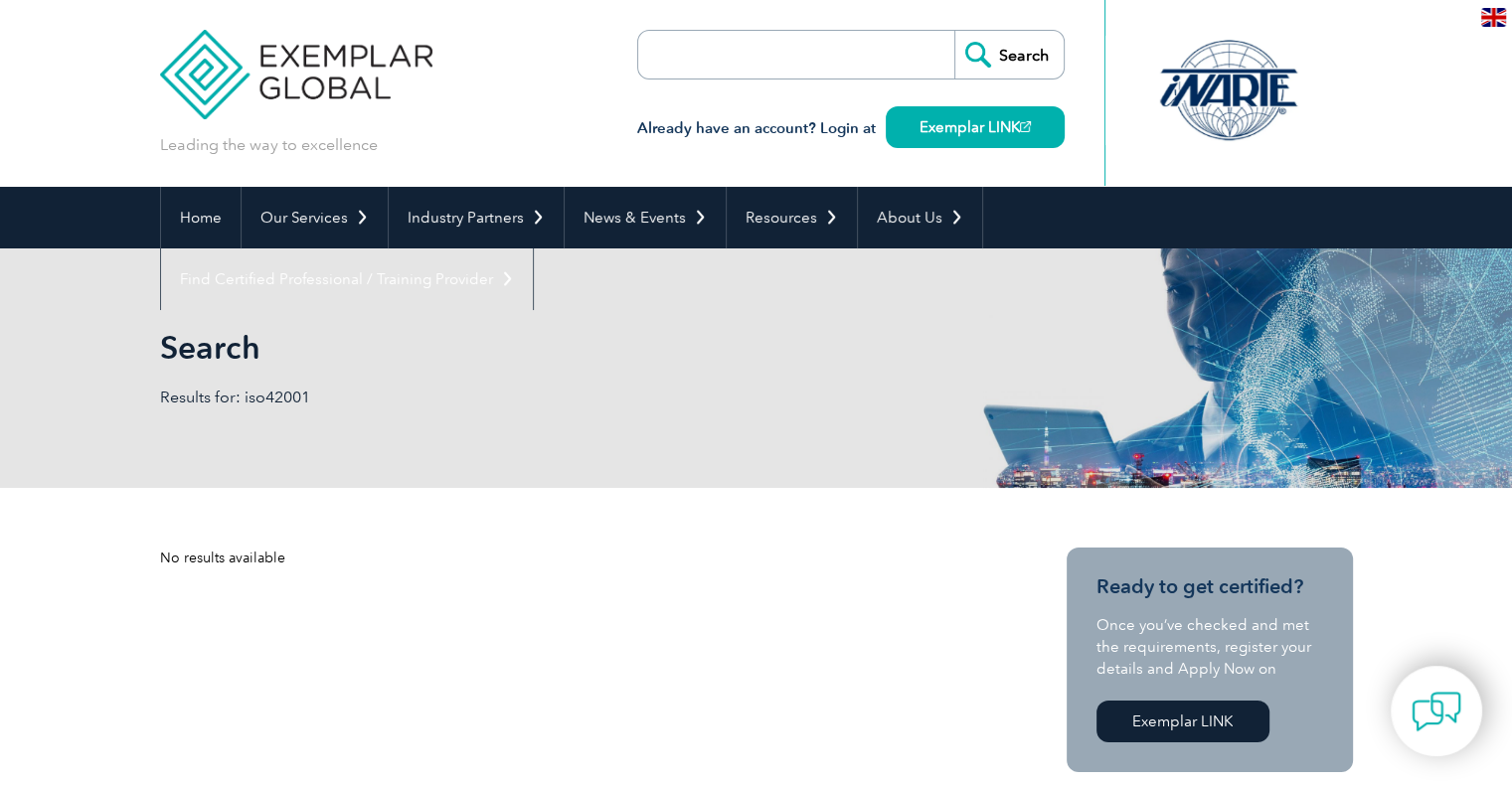 click at bounding box center [753, 55] 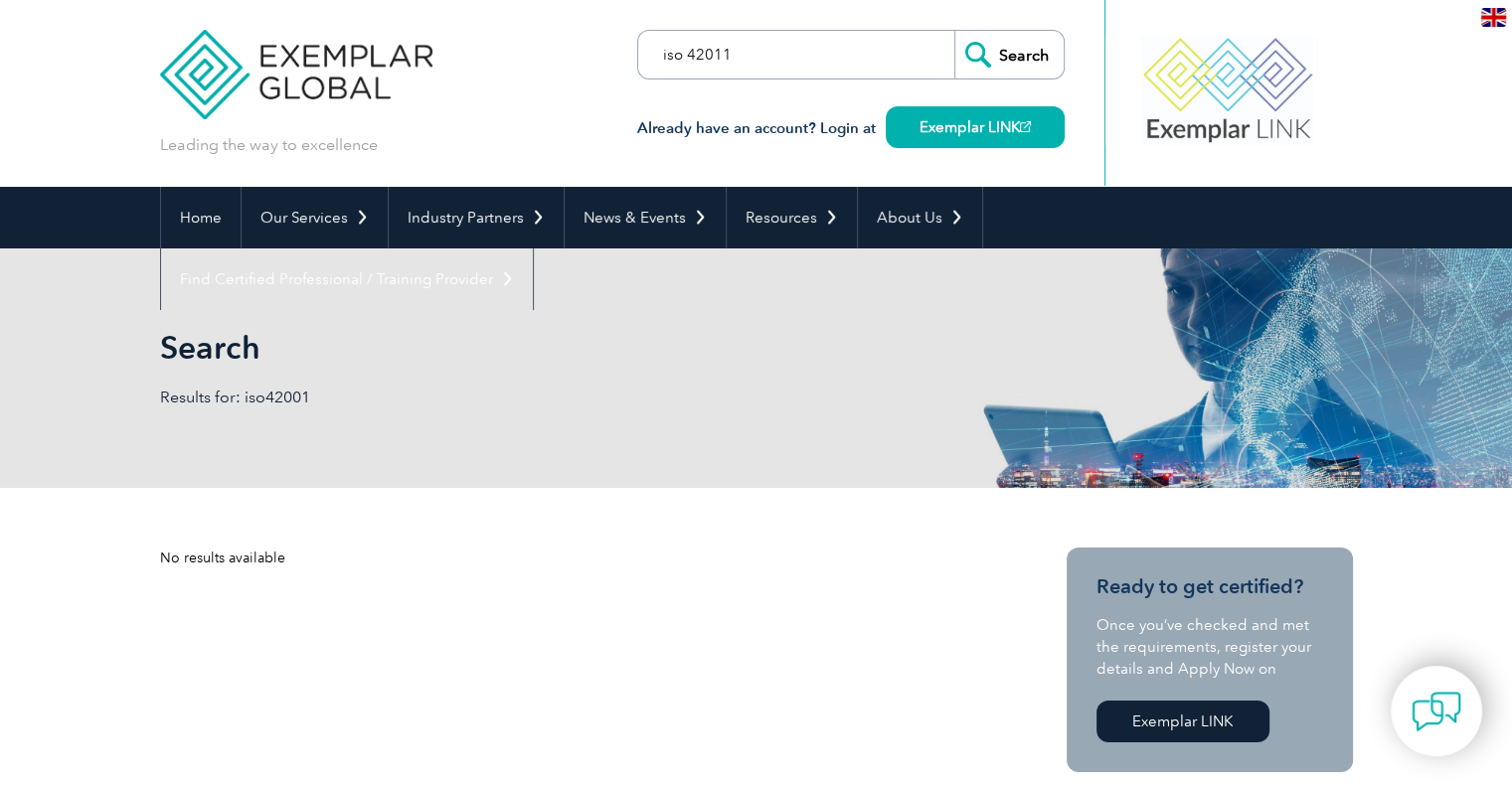 type on "iso 42011" 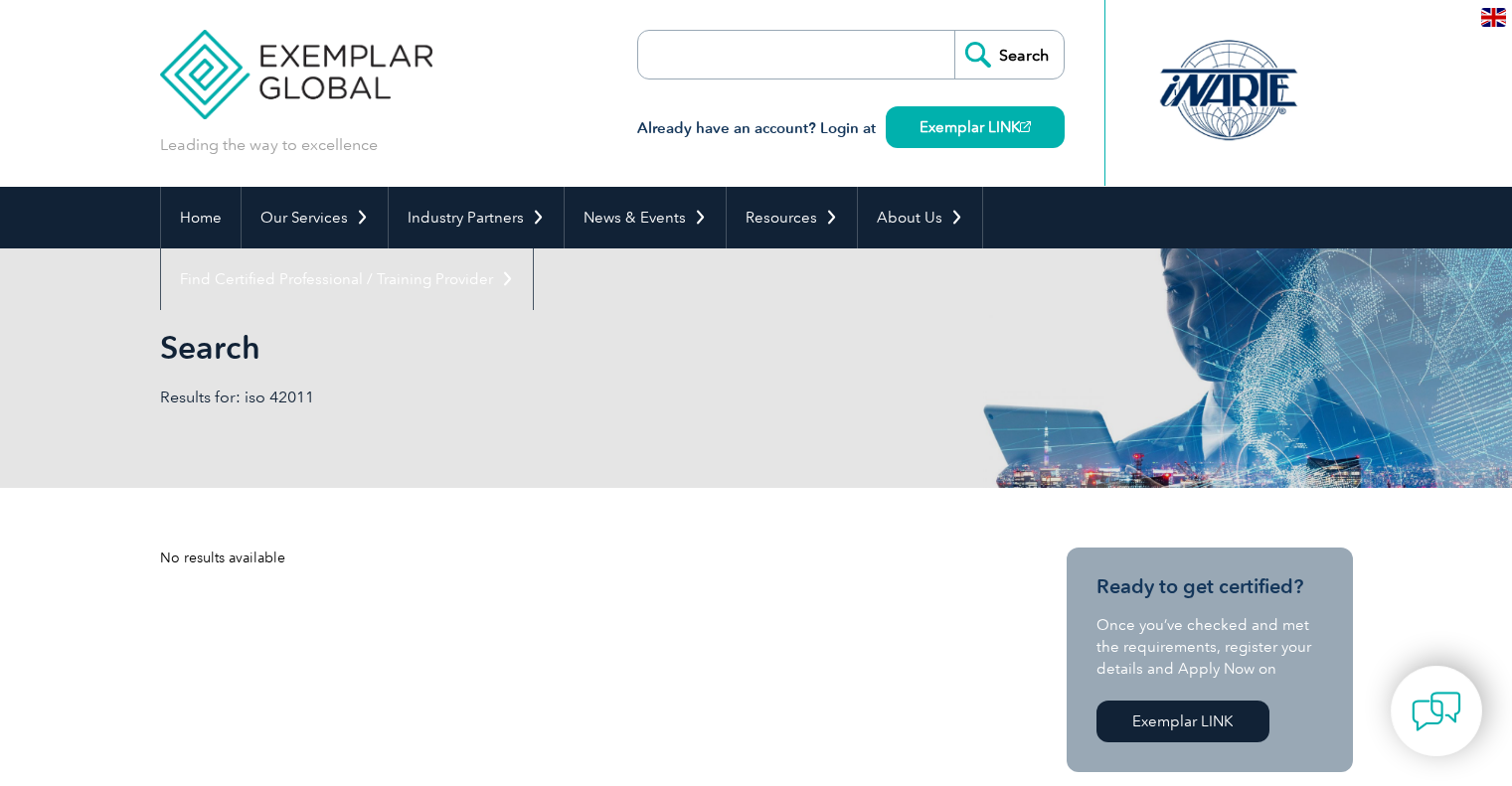 scroll, scrollTop: 0, scrollLeft: 0, axis: both 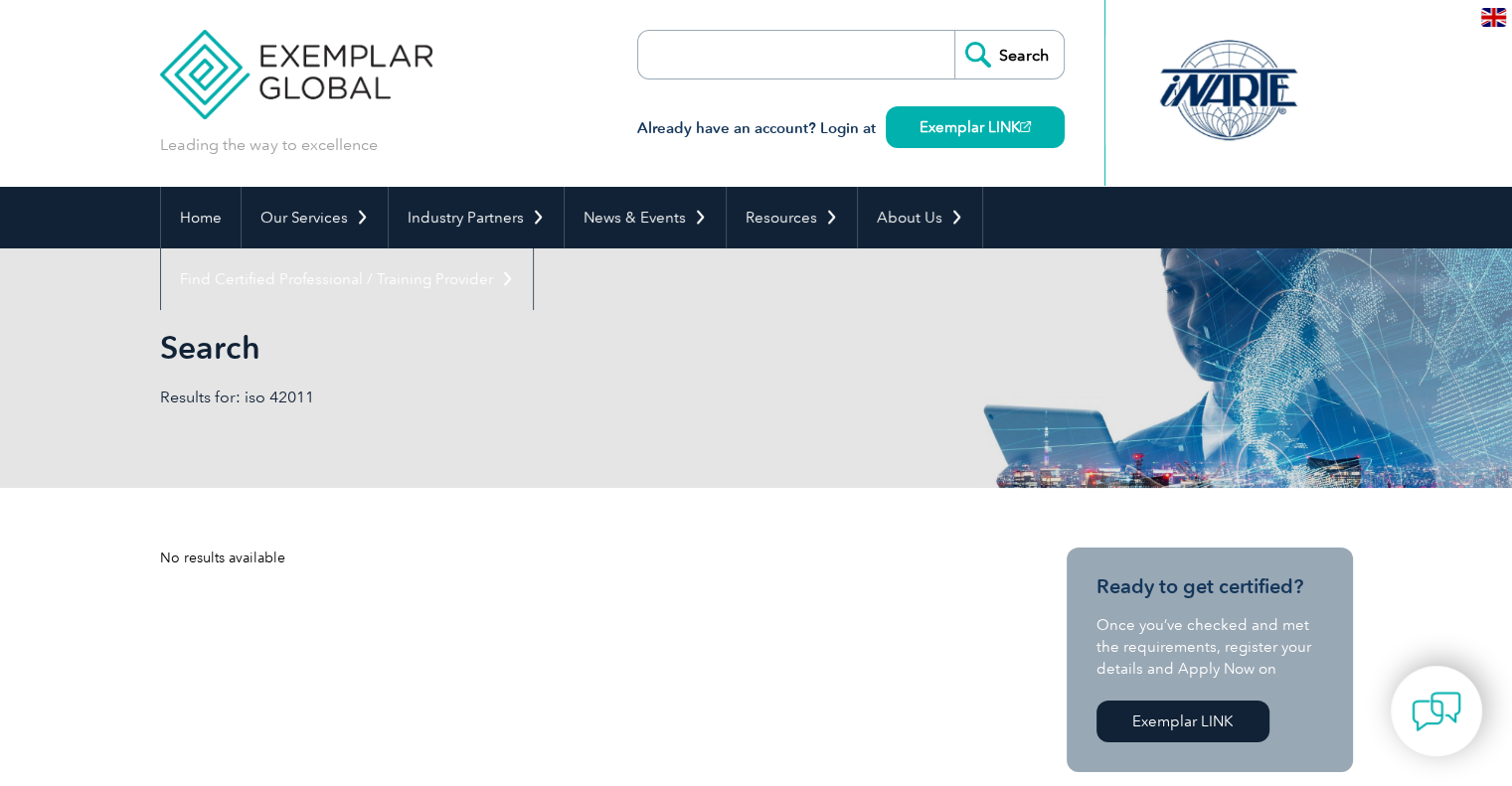 click at bounding box center [753, 55] 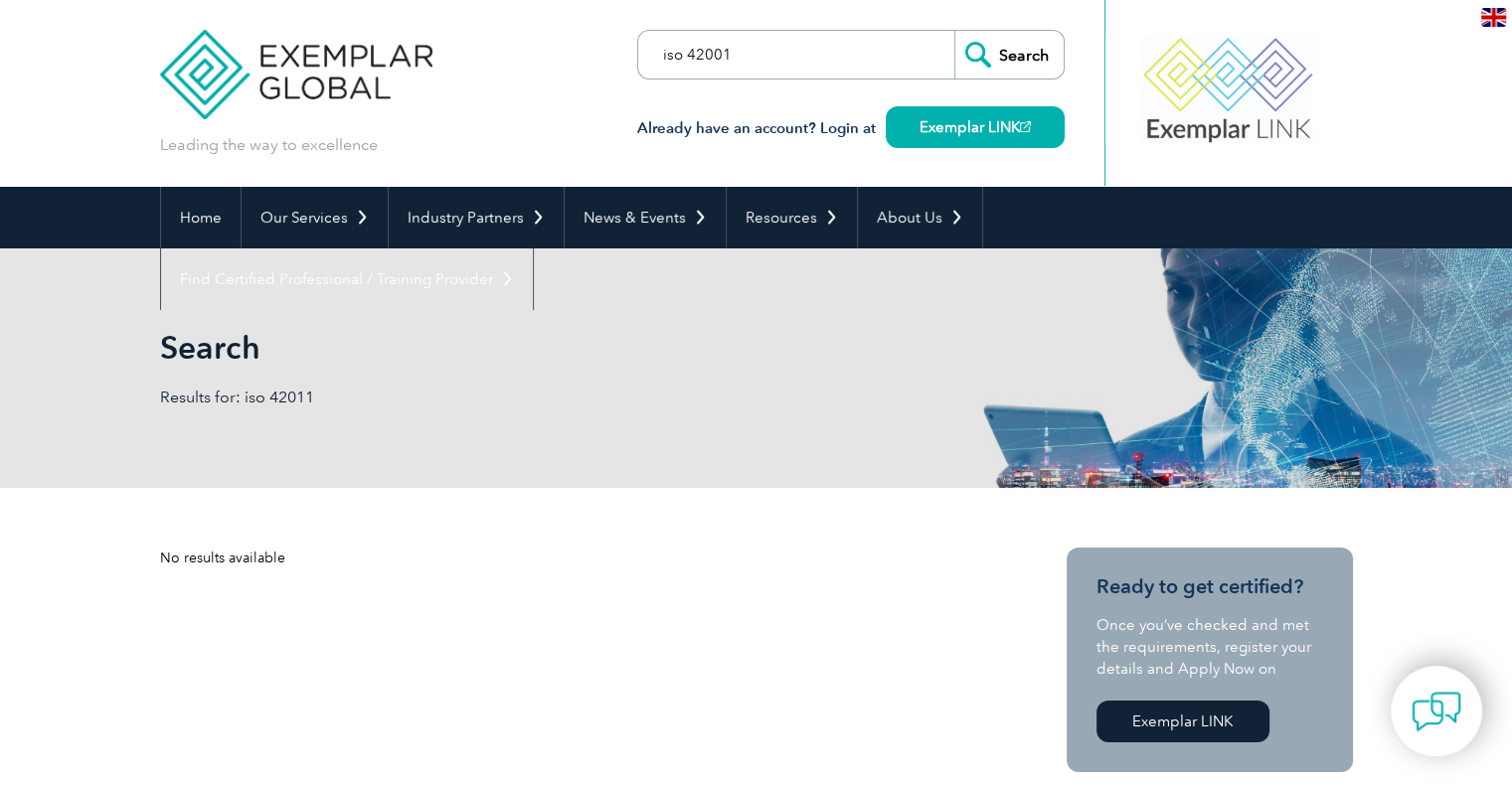 type on "iso 42001" 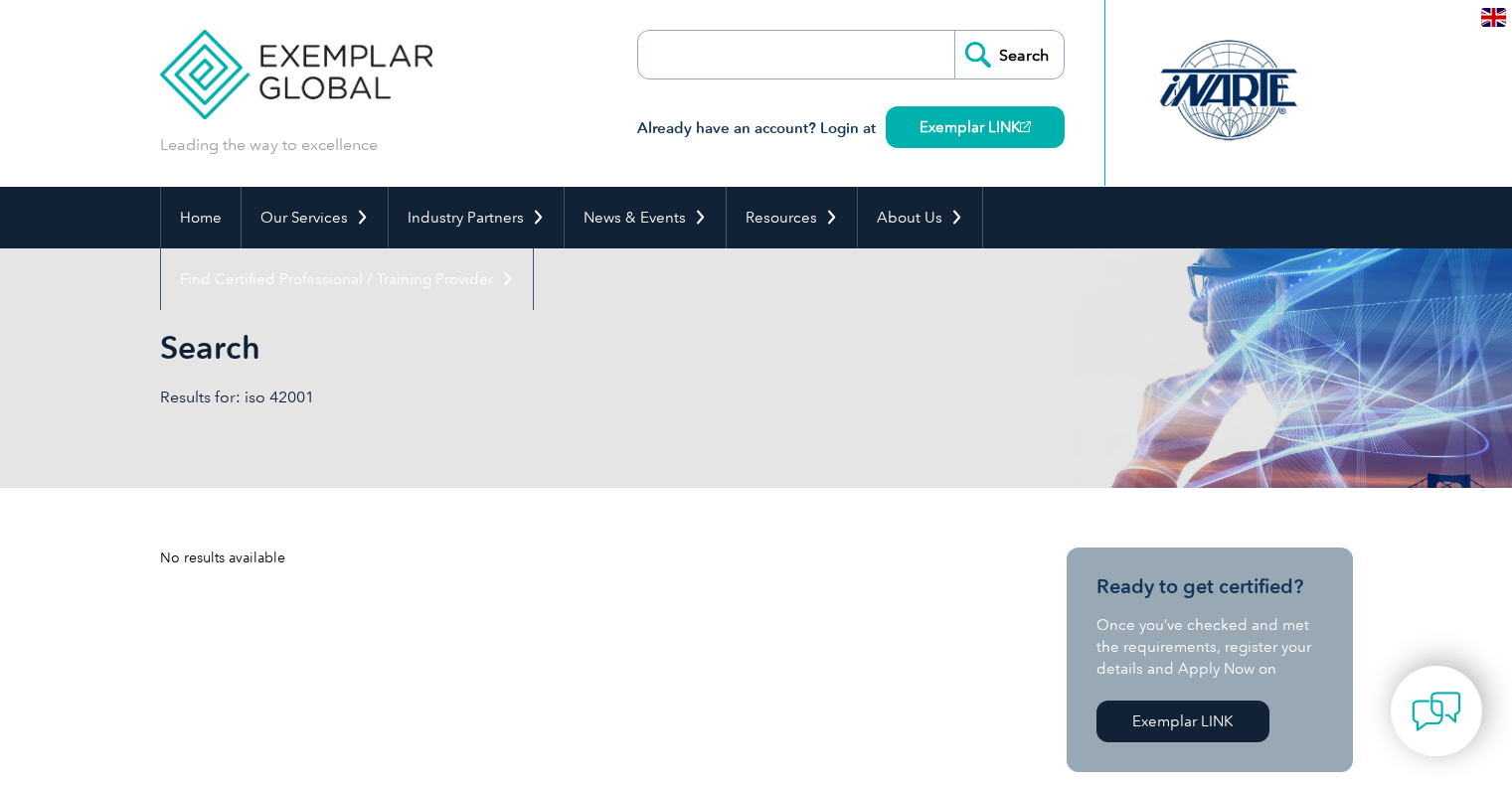 scroll, scrollTop: 0, scrollLeft: 0, axis: both 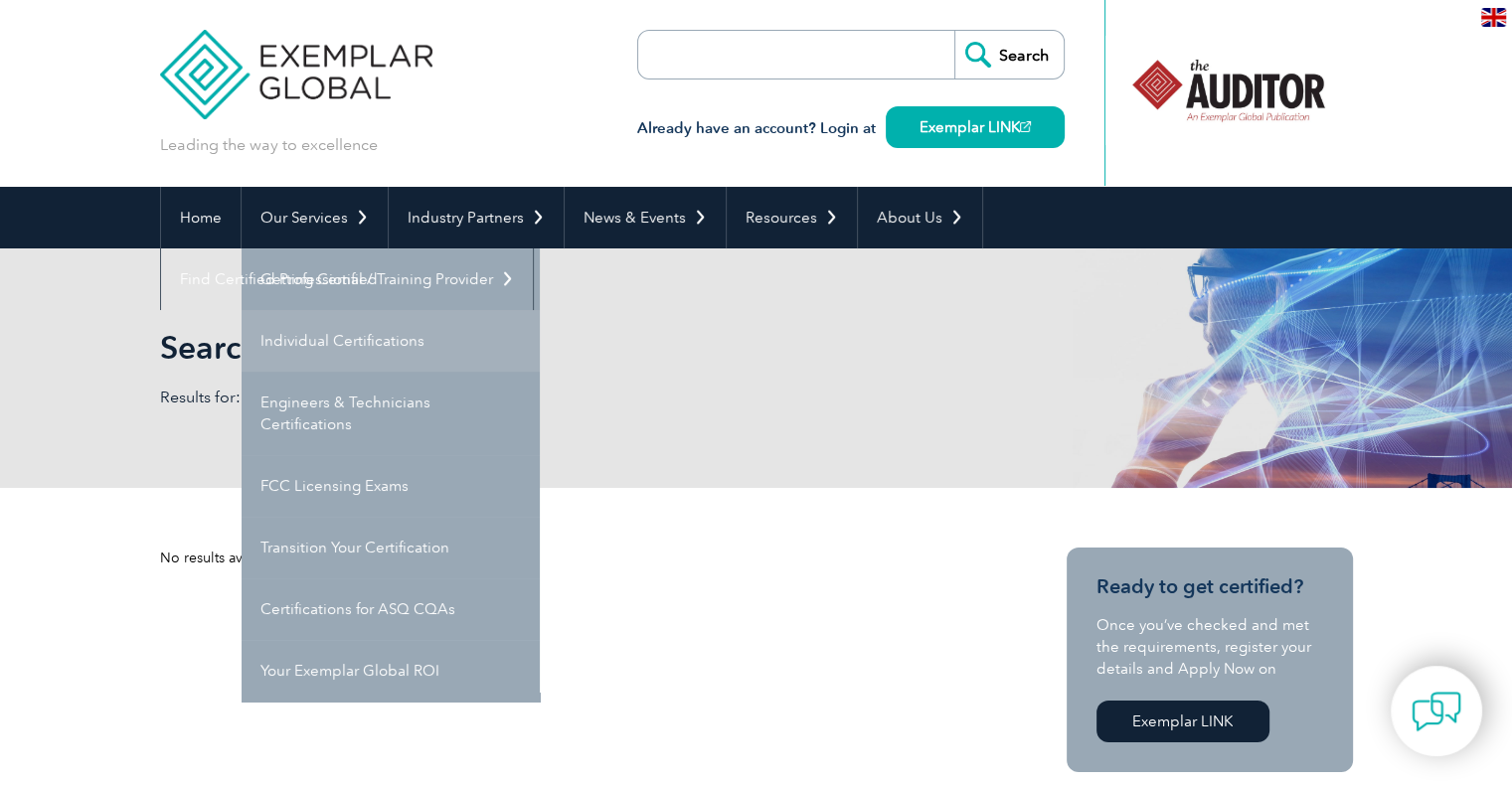 click on "Individual Certifications" at bounding box center [391, 341] 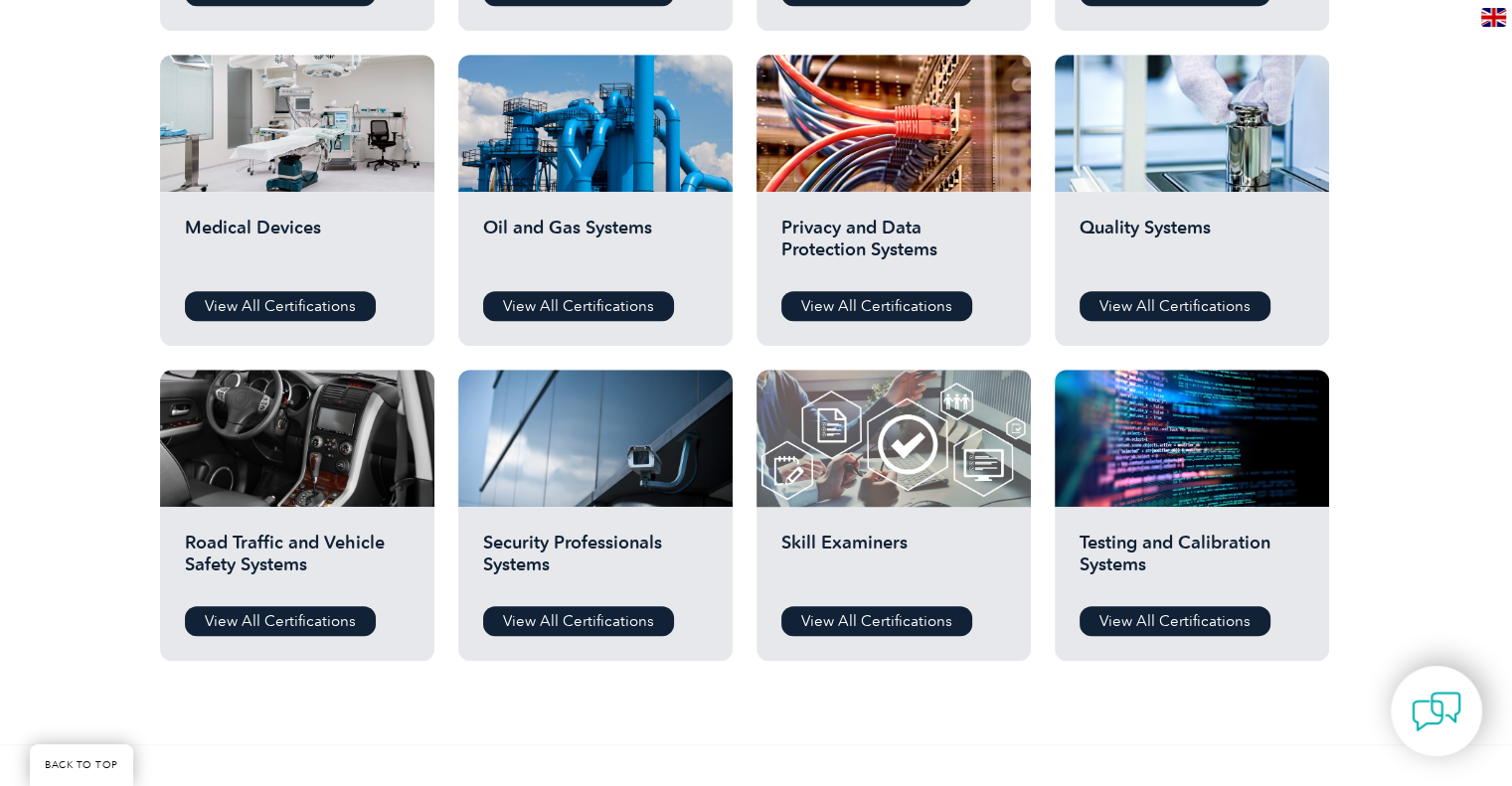 scroll, scrollTop: 1491, scrollLeft: 0, axis: vertical 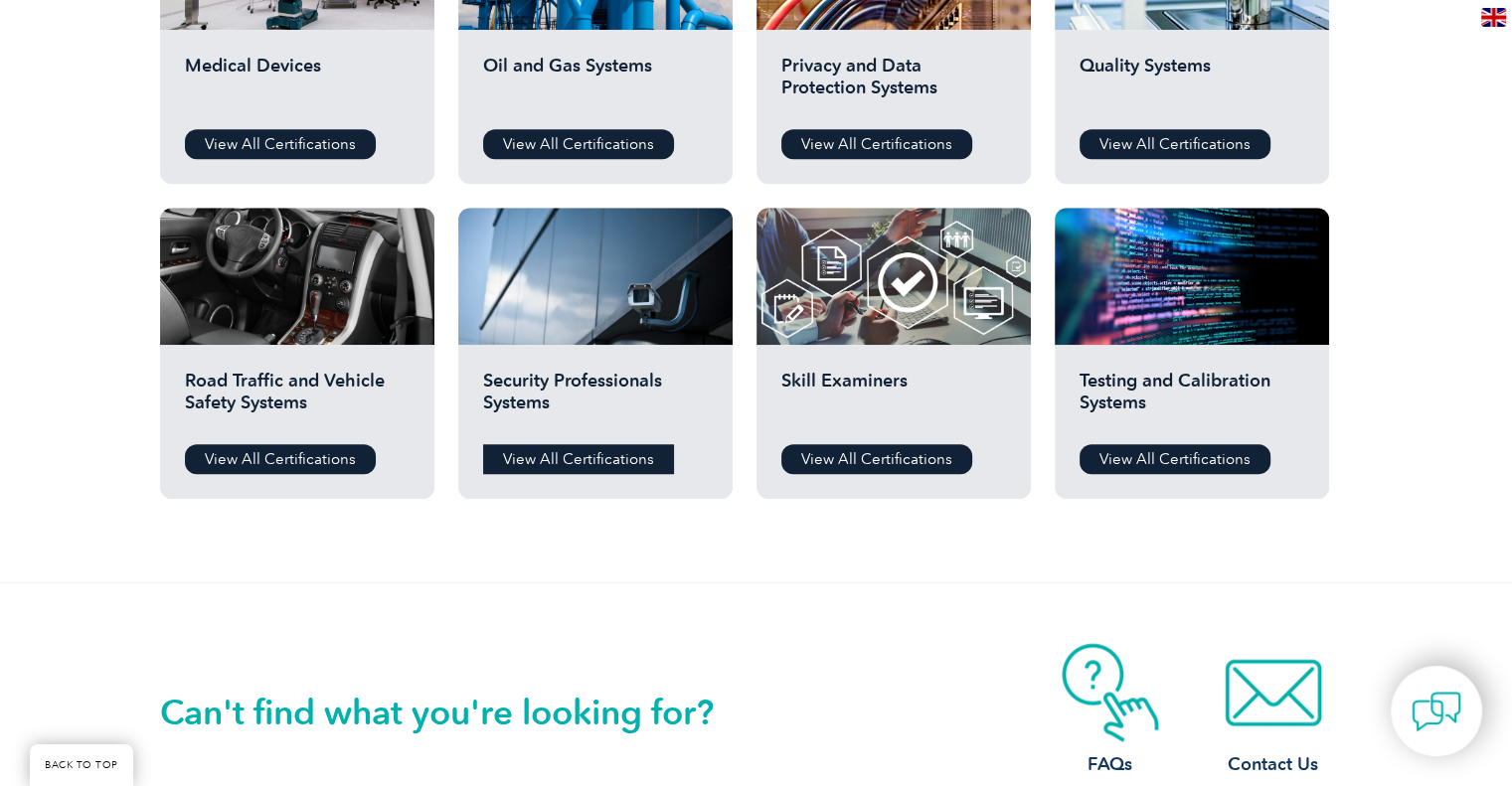 click on "View All Certifications" at bounding box center [579, 459] 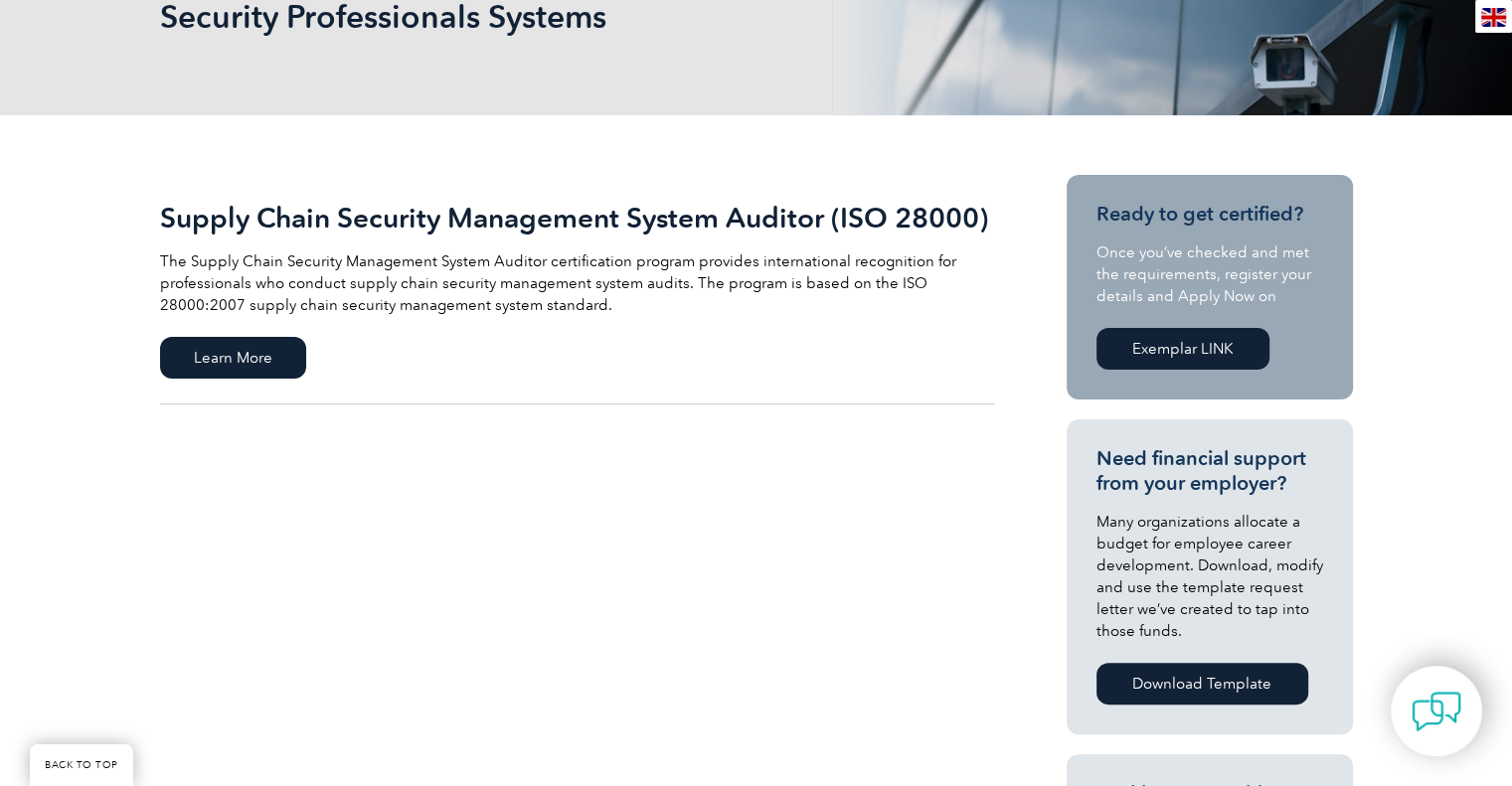scroll, scrollTop: 0, scrollLeft: 0, axis: both 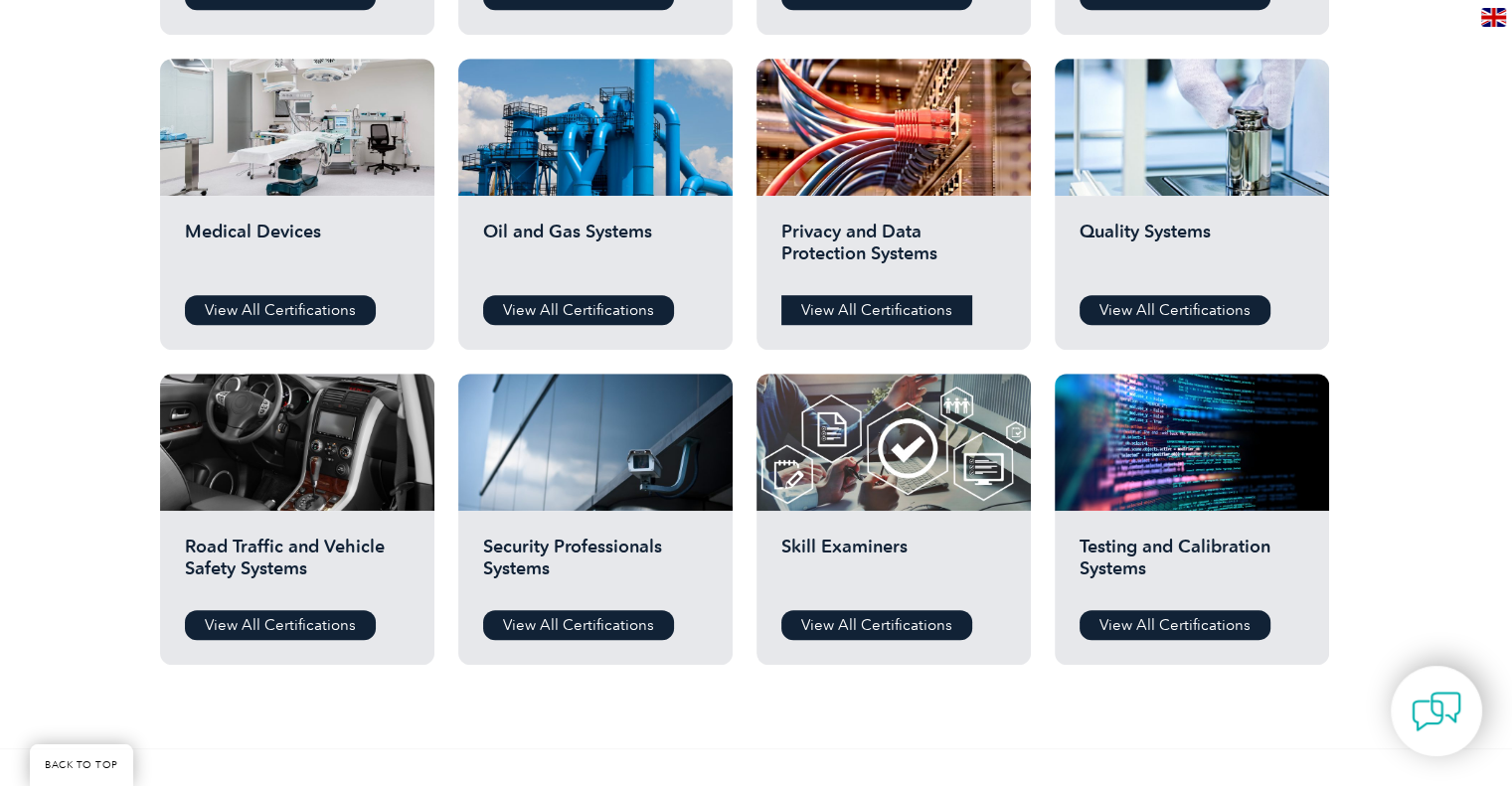 click on "View All Certifications" at bounding box center [877, 310] 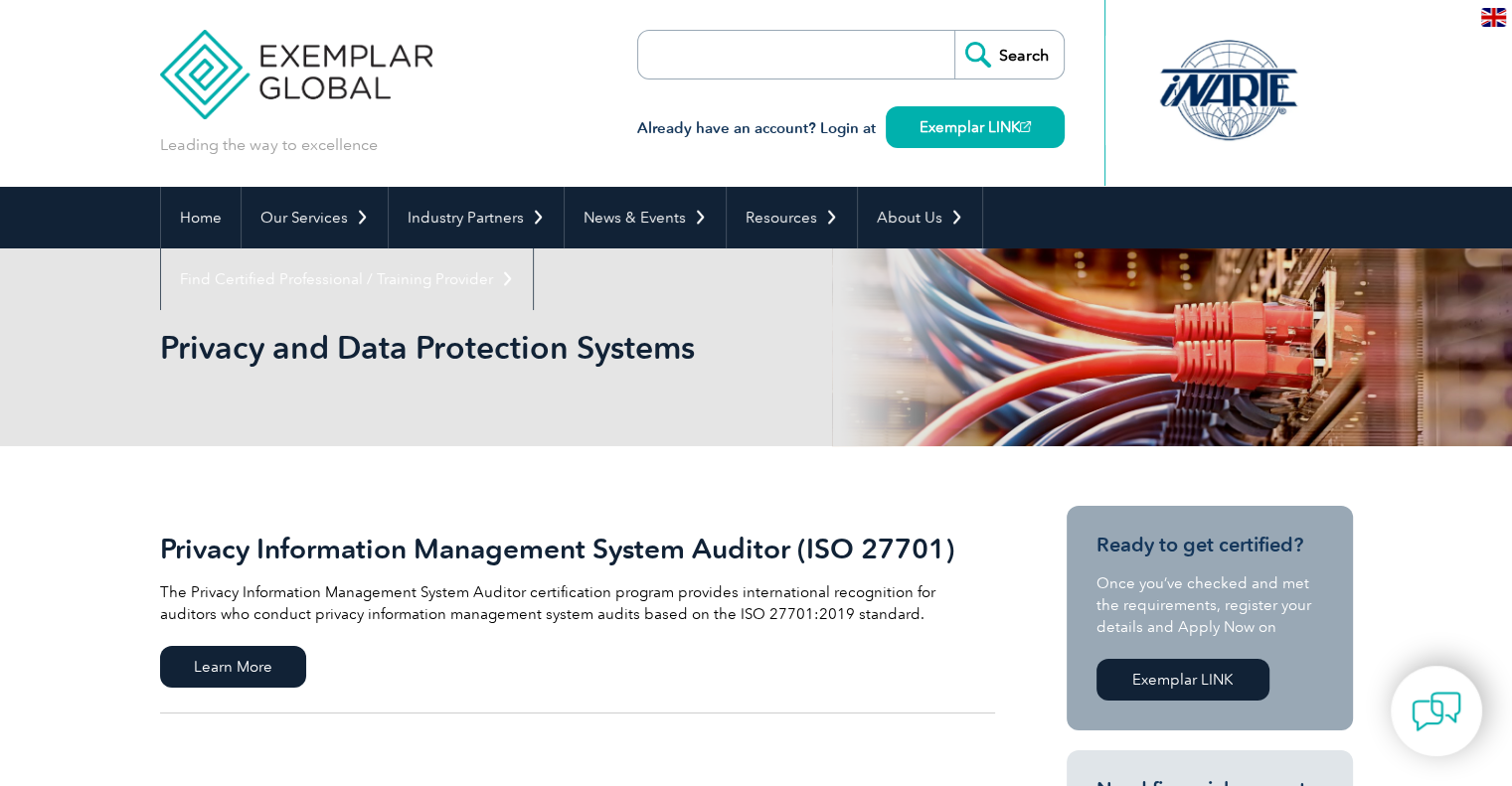 scroll, scrollTop: 331, scrollLeft: 0, axis: vertical 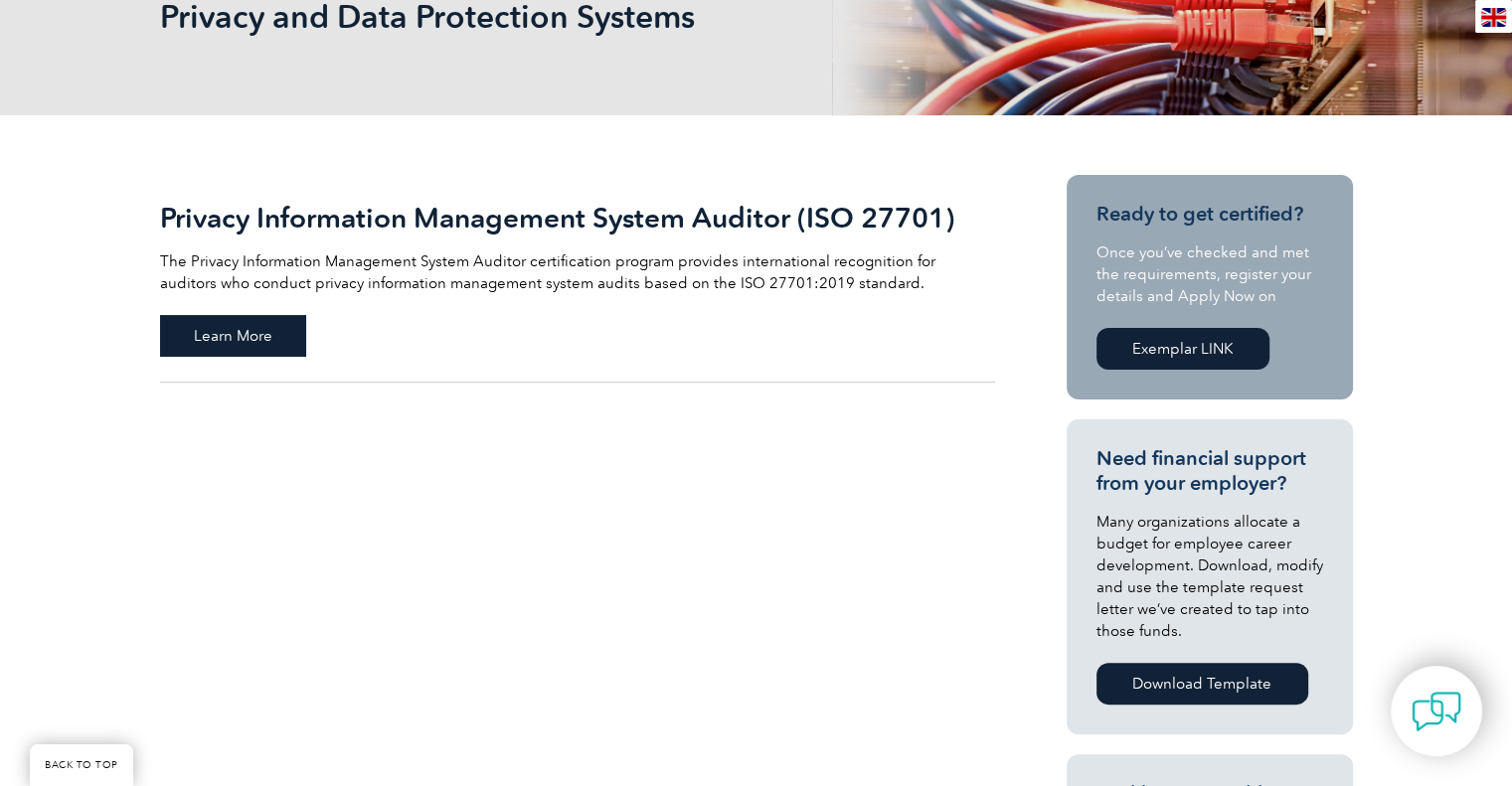 click on "Learn More" at bounding box center (233, 336) 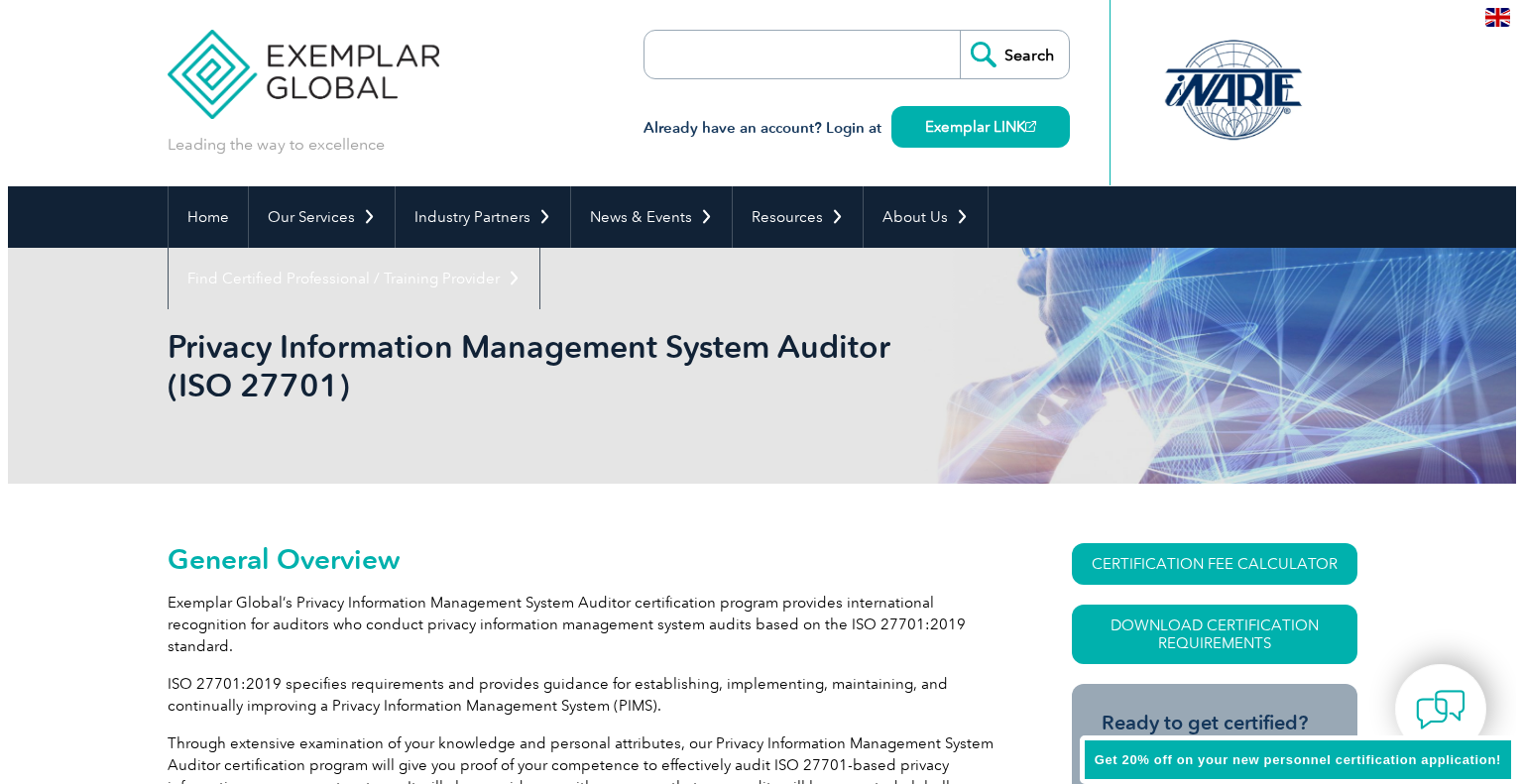scroll, scrollTop: 162, scrollLeft: 0, axis: vertical 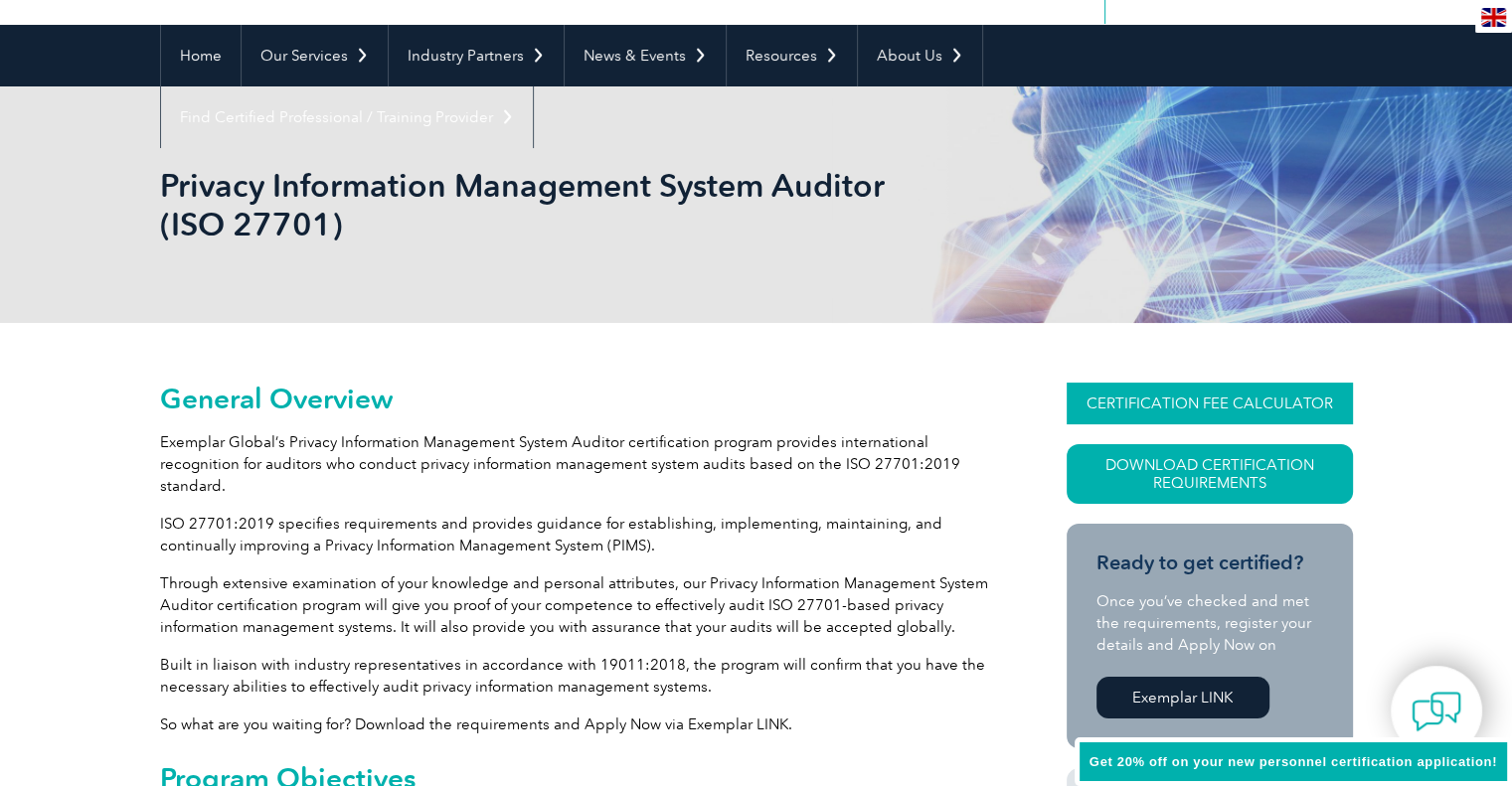 click on "CERTIFICATION FEE CALCULATOR" at bounding box center (1210, 403) 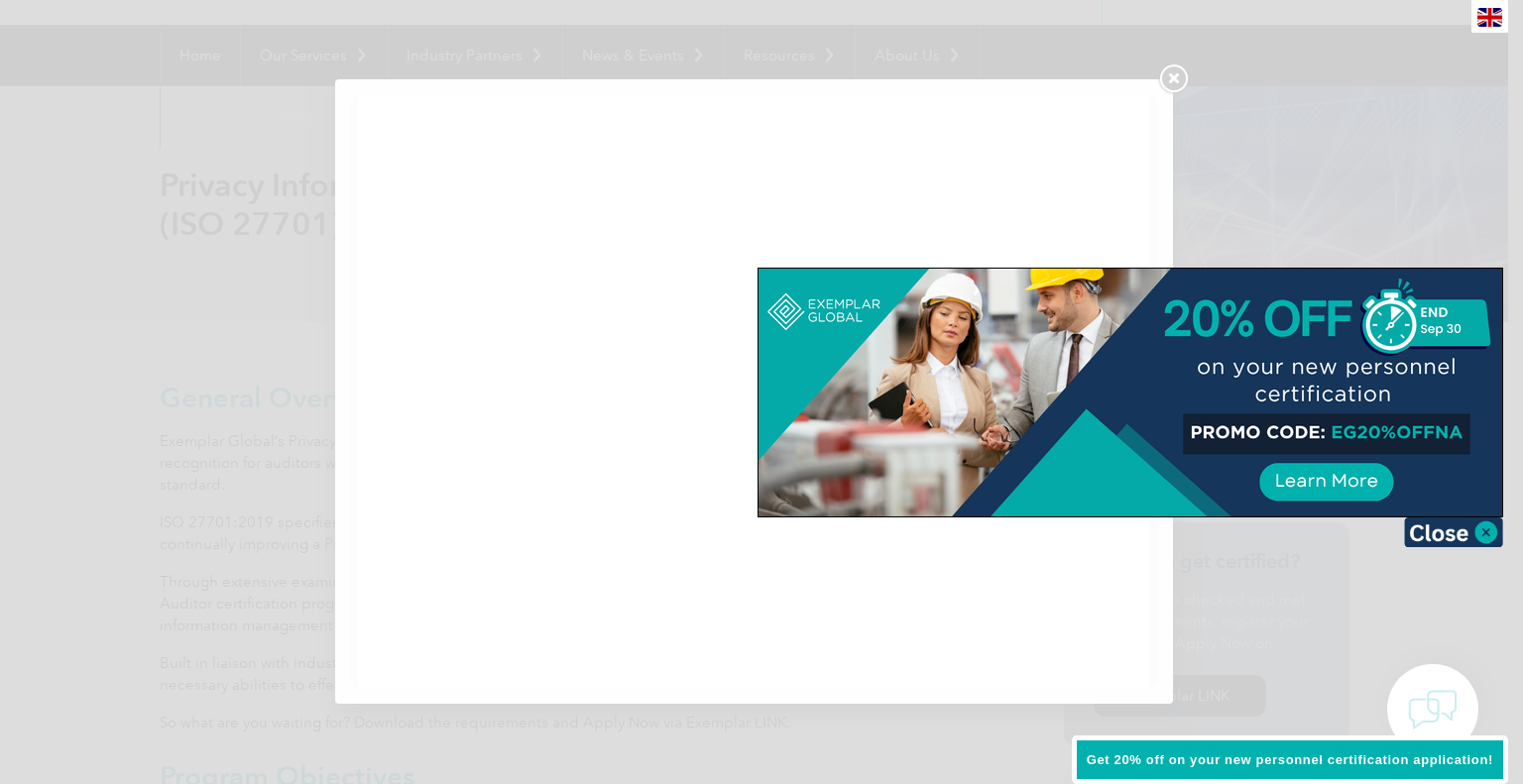 scroll, scrollTop: 0, scrollLeft: 0, axis: both 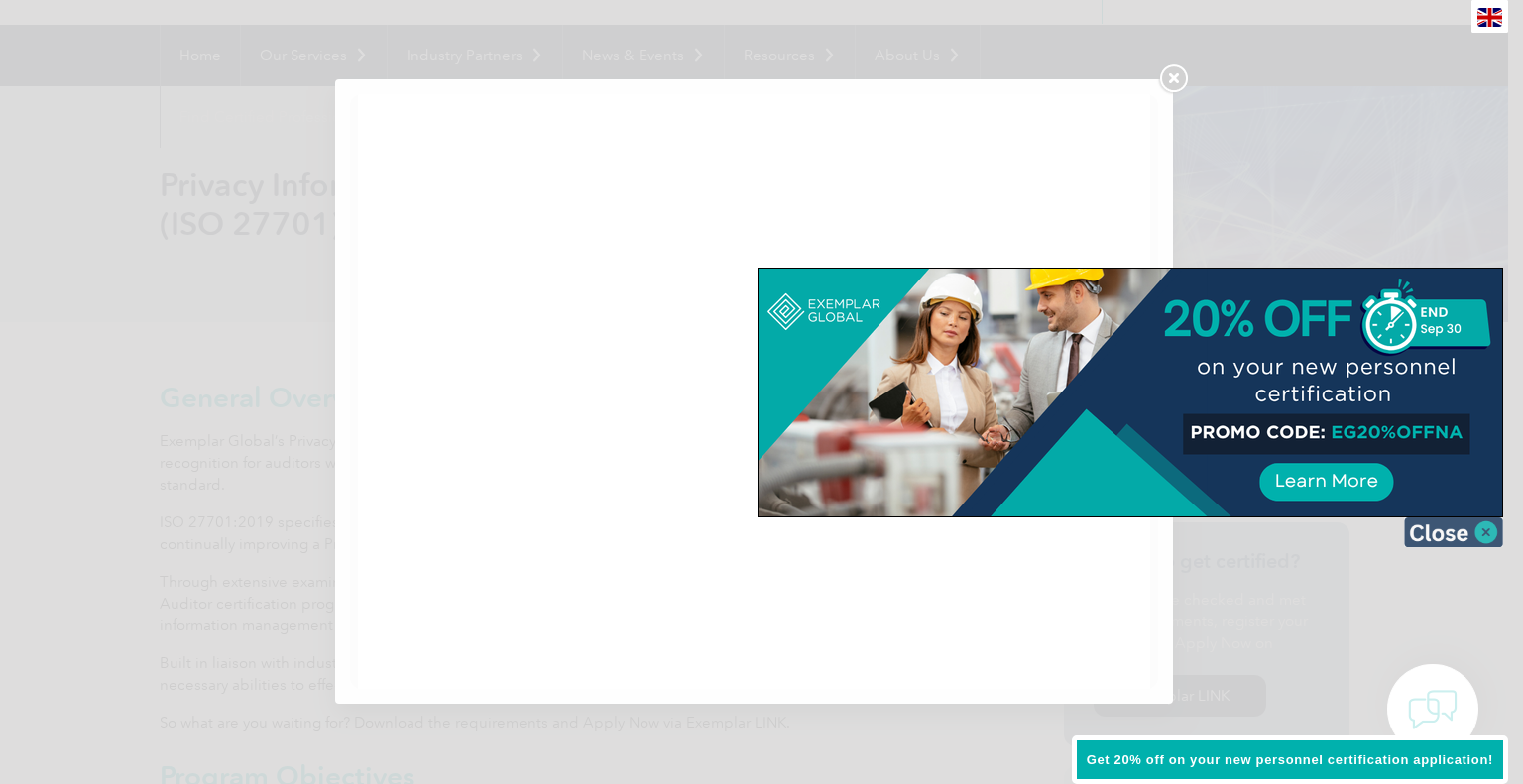 click at bounding box center [1454, 532] 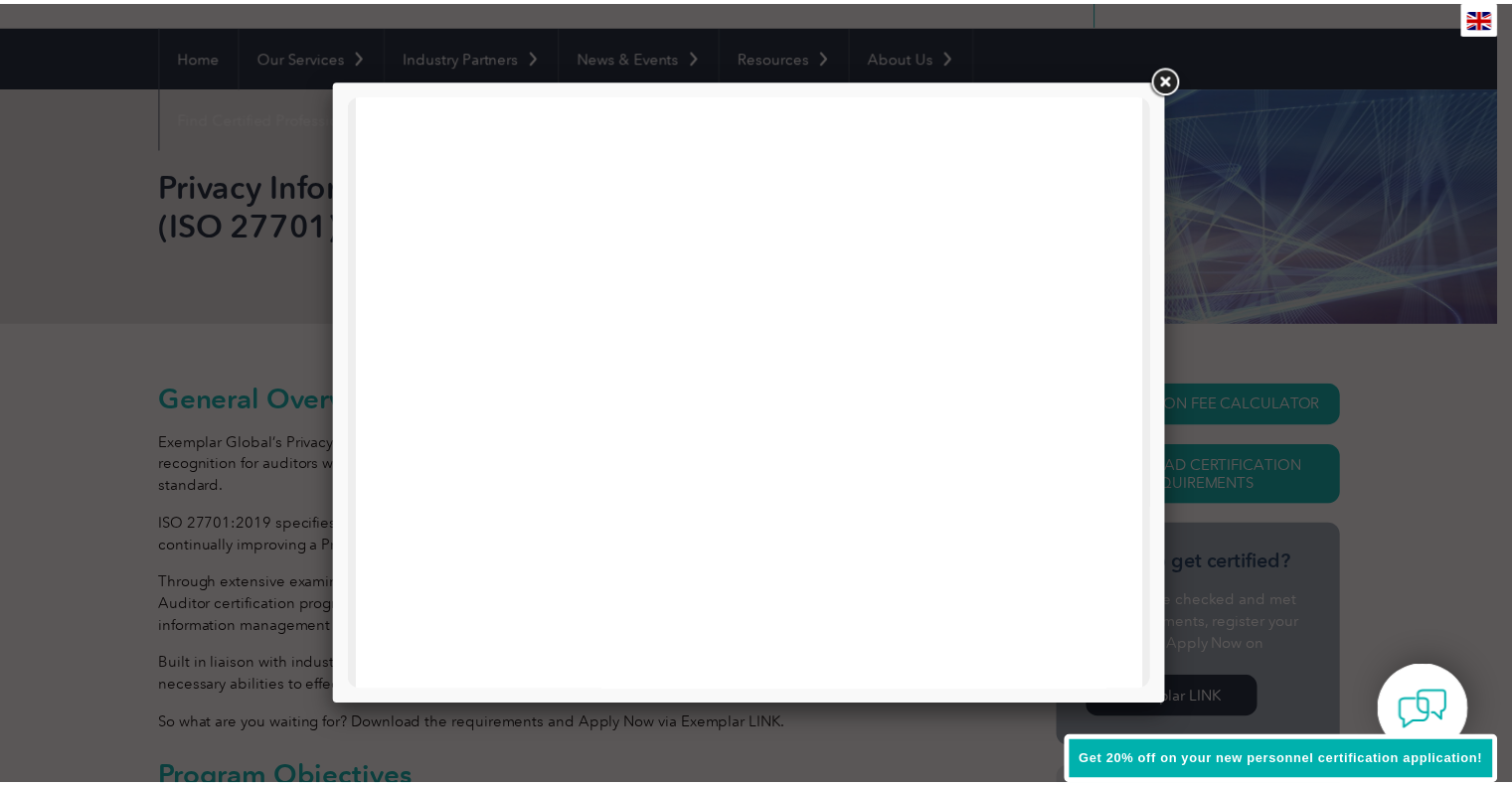 scroll, scrollTop: 0, scrollLeft: 0, axis: both 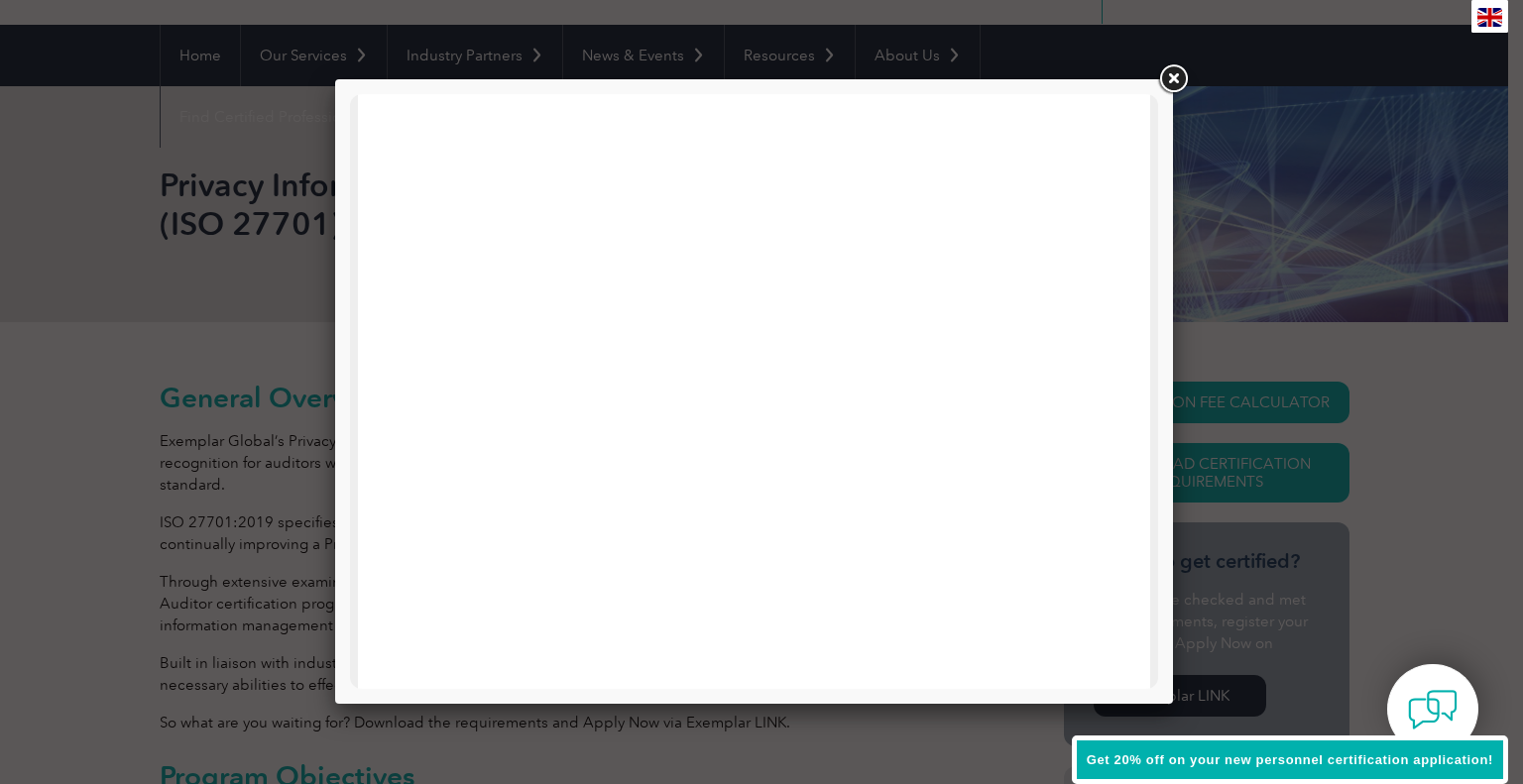 click at bounding box center (754, 864) 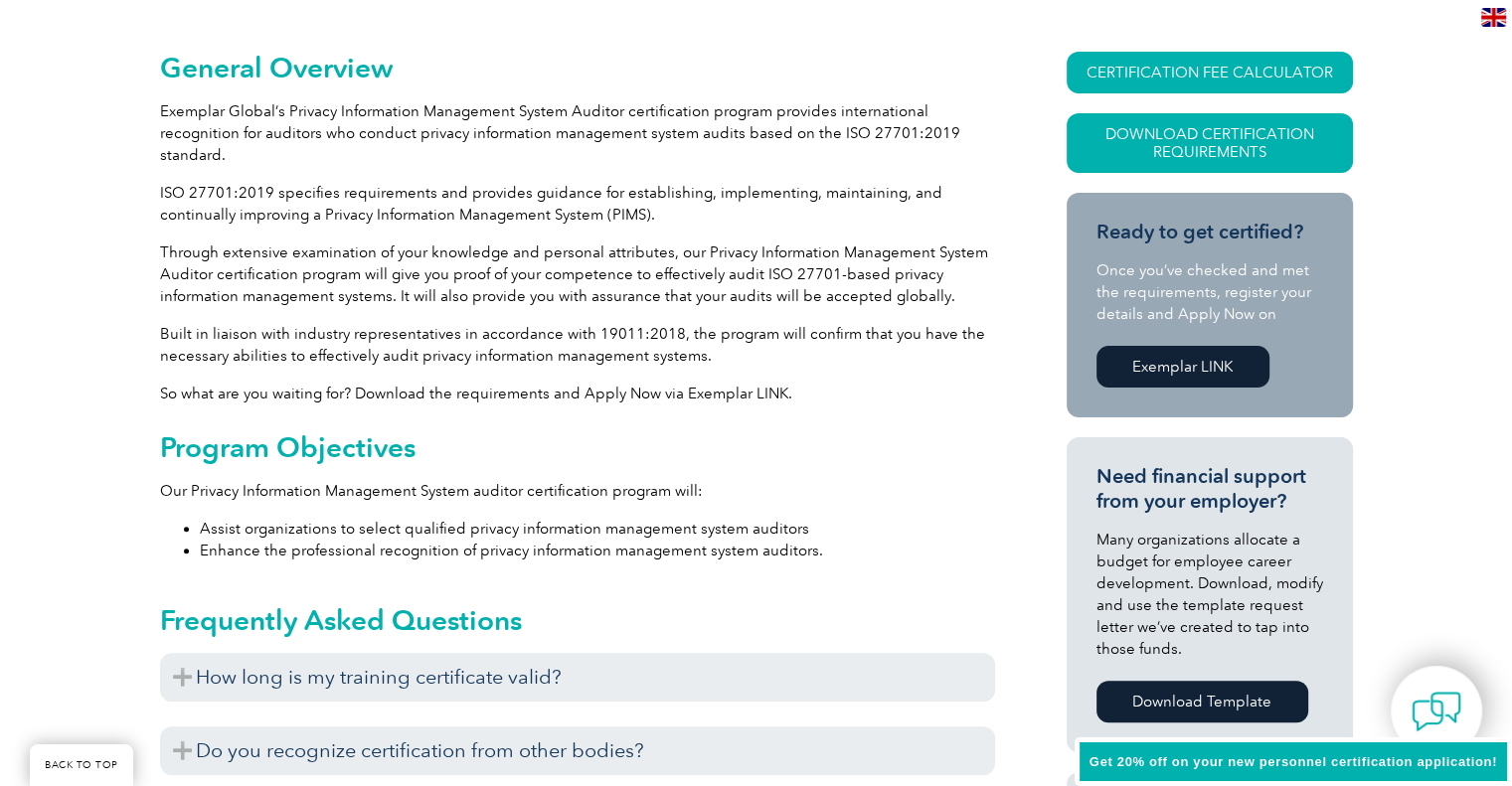 scroll, scrollTop: 659, scrollLeft: 0, axis: vertical 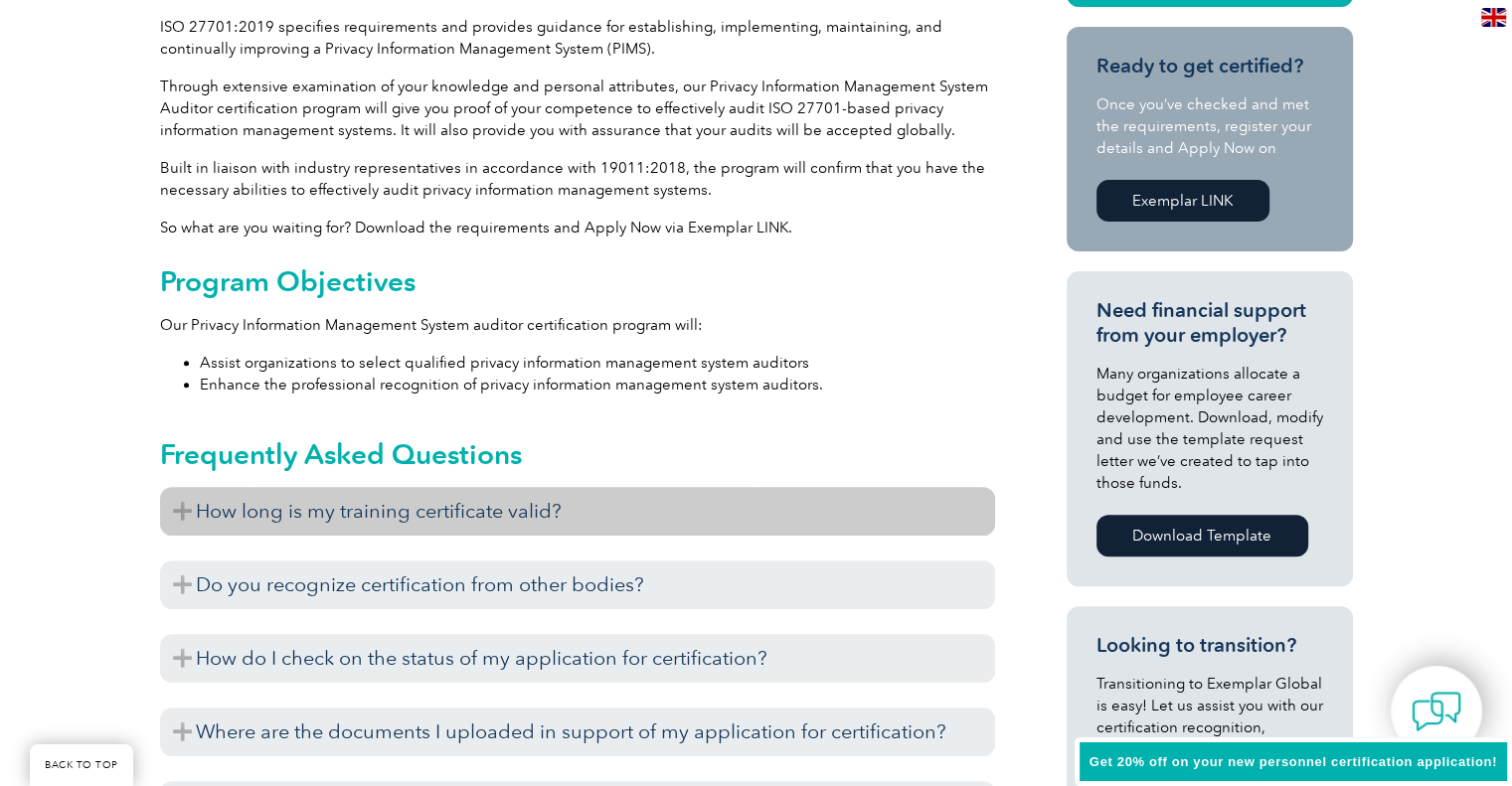 click on "How long is my training certificate valid?" at bounding box center [578, 511] 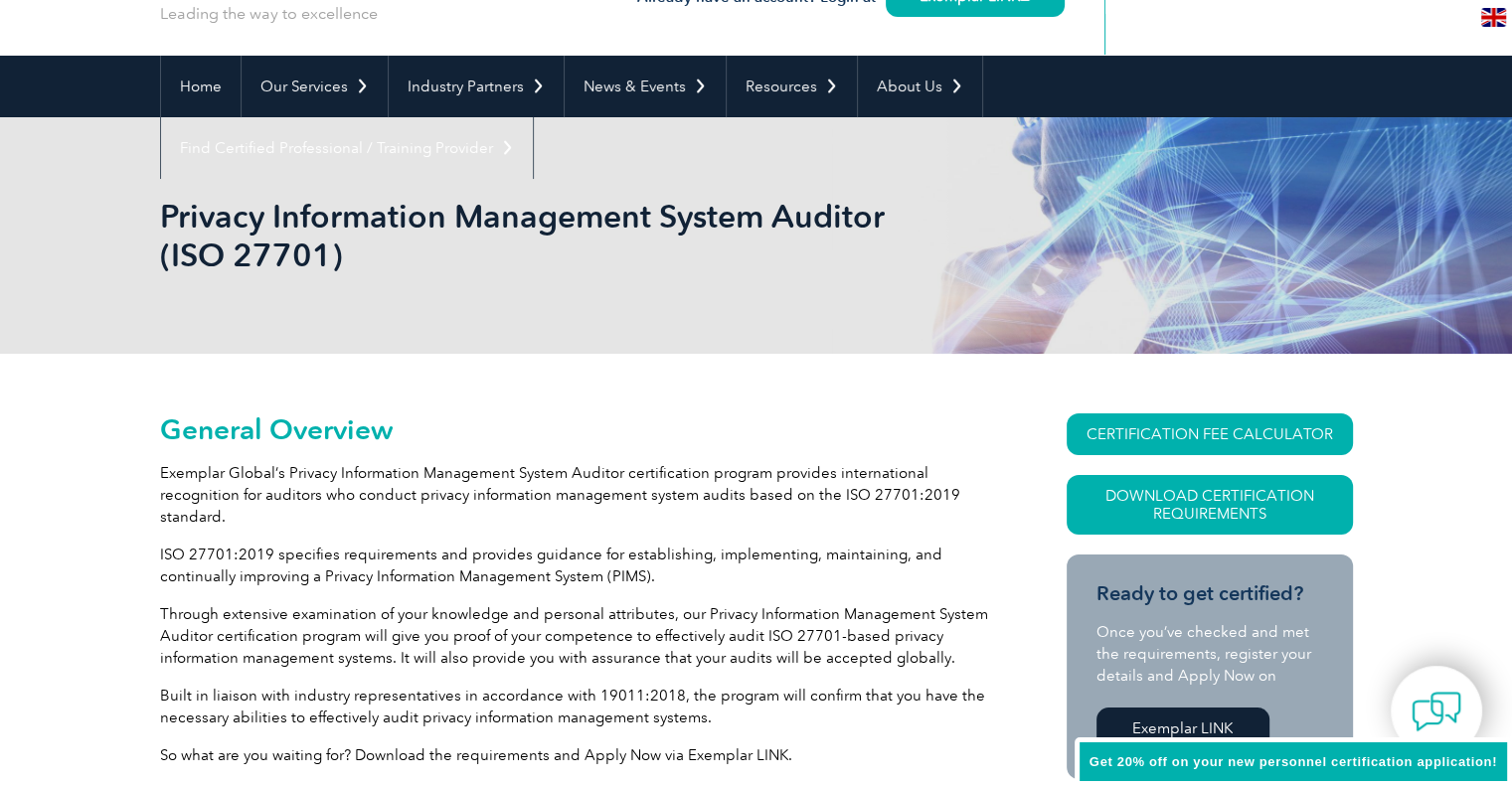 scroll, scrollTop: 0, scrollLeft: 0, axis: both 